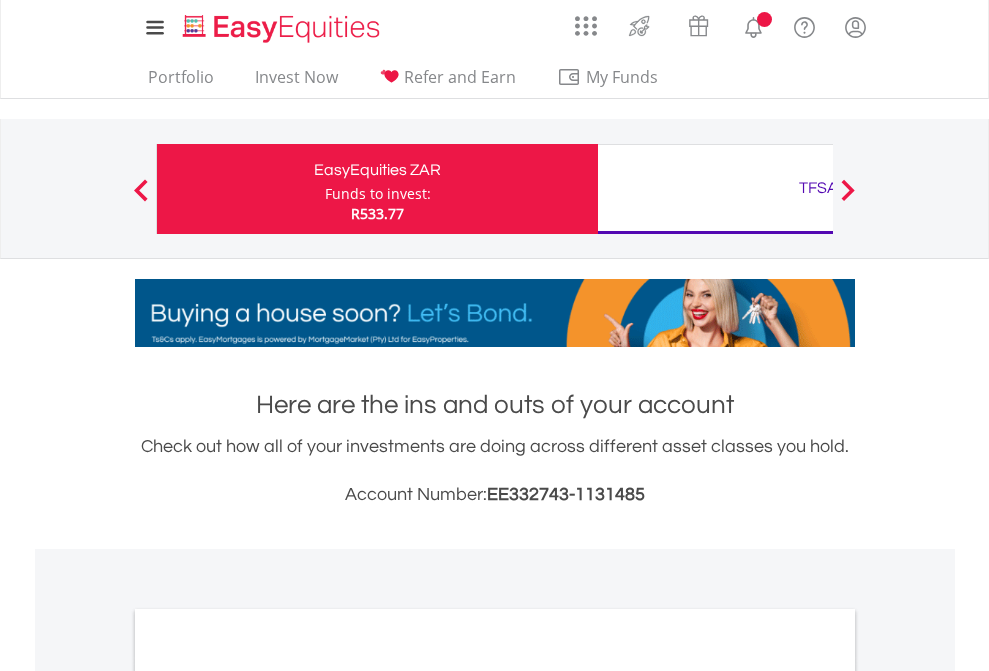 scroll, scrollTop: 0, scrollLeft: 0, axis: both 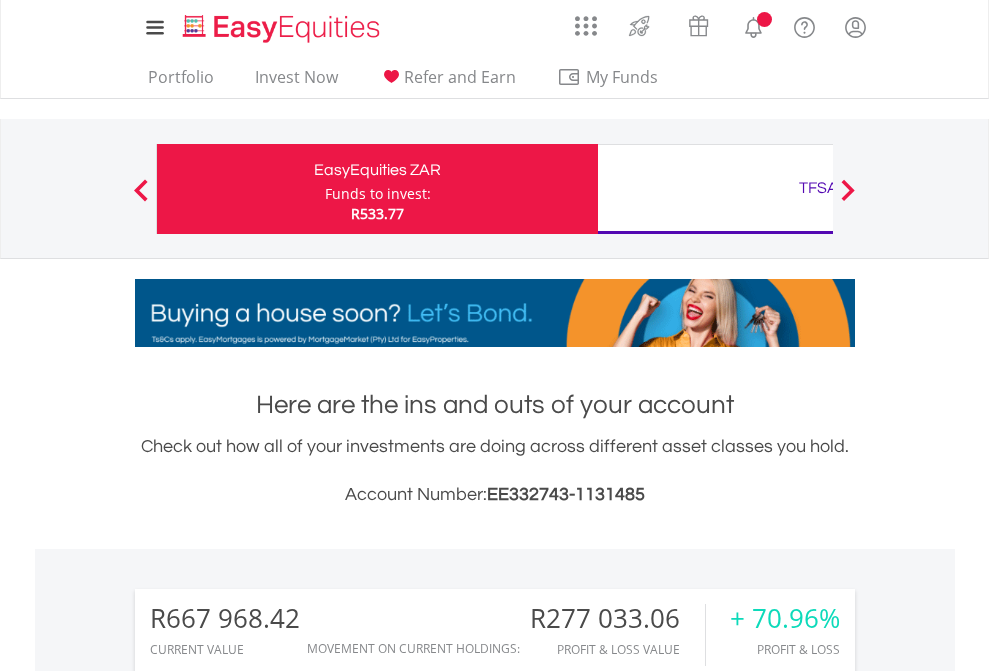 click on "Funds to invest:" at bounding box center [378, 194] 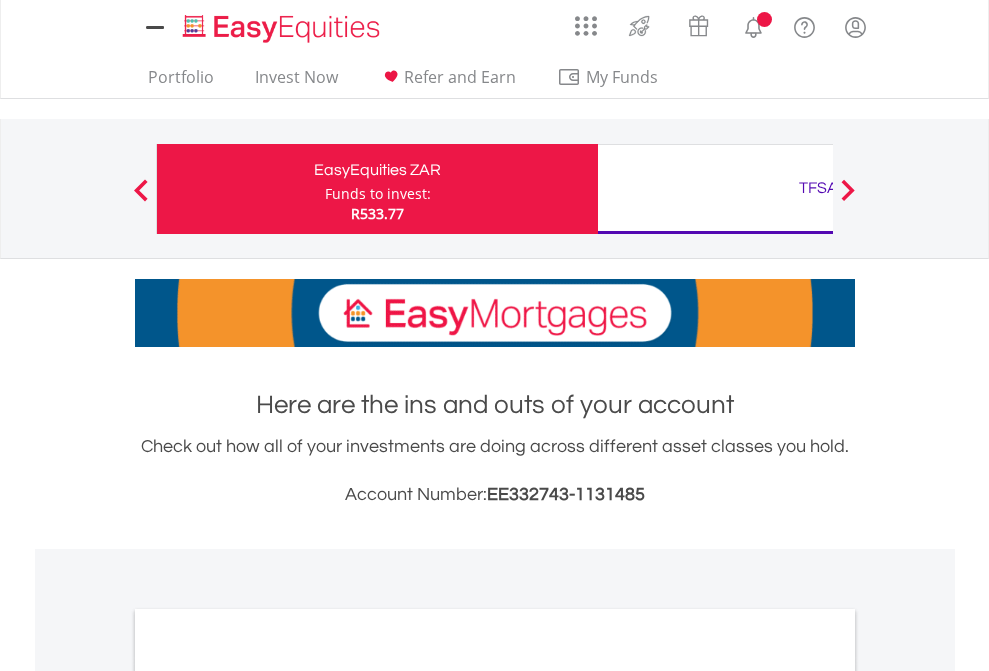 scroll, scrollTop: 0, scrollLeft: 0, axis: both 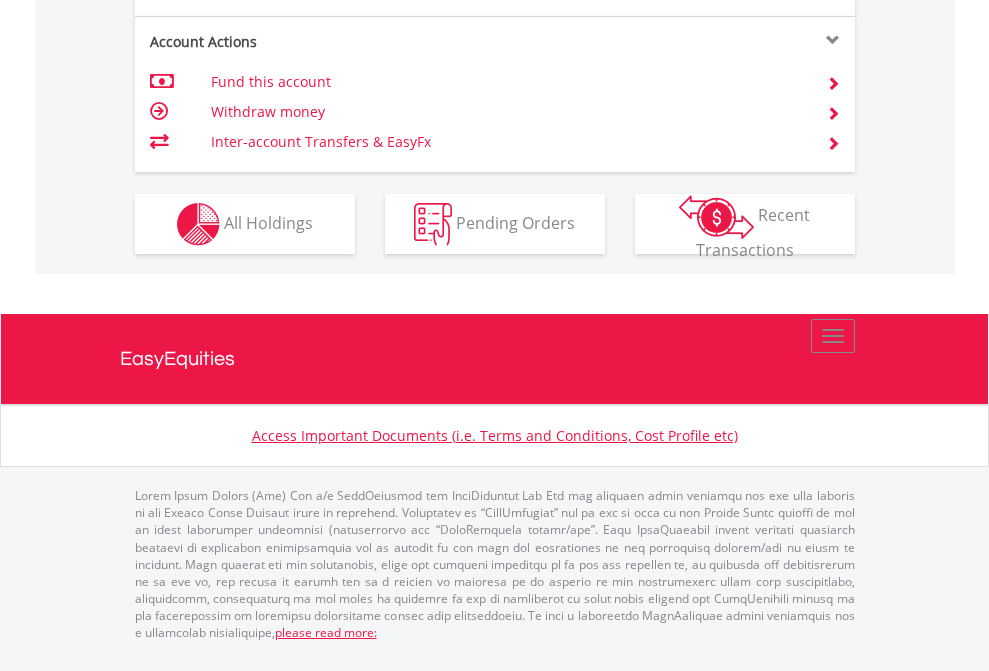 click on "Investment types" at bounding box center [706, -337] 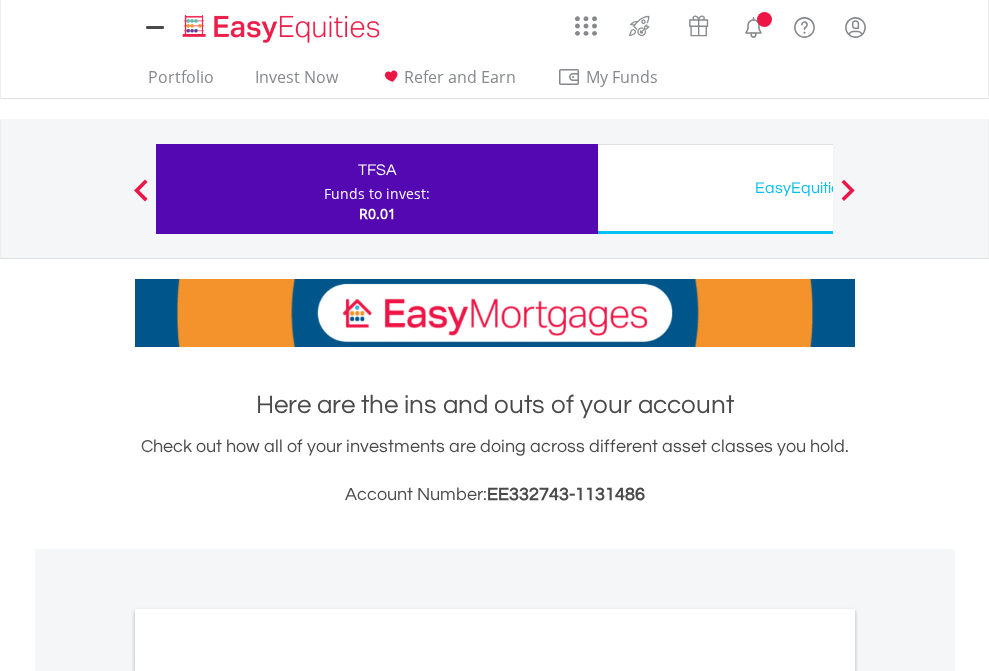 scroll, scrollTop: 0, scrollLeft: 0, axis: both 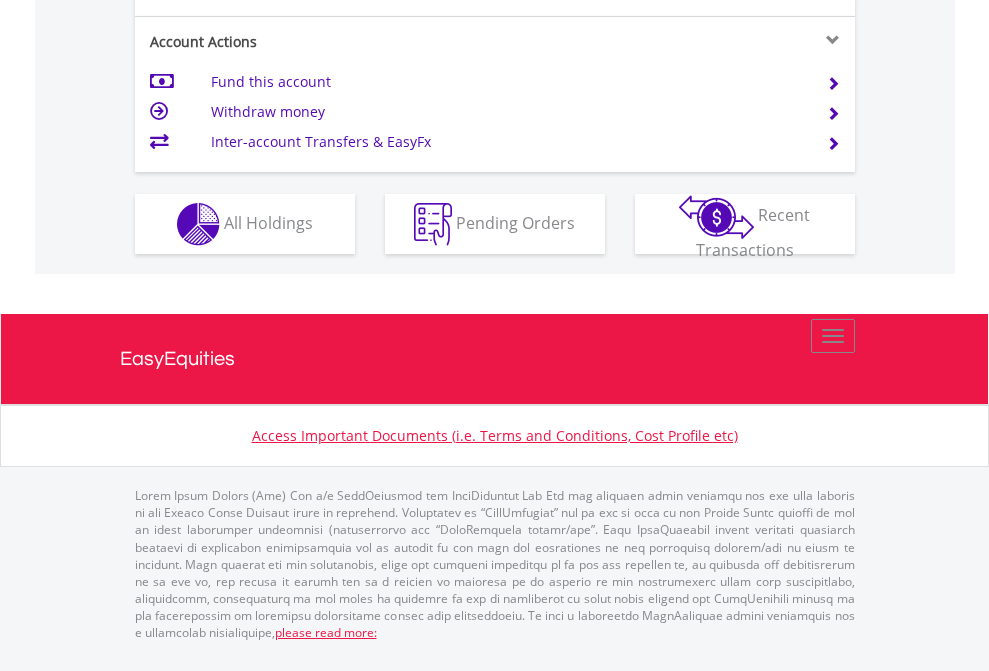 click on "Investment types" at bounding box center (706, -337) 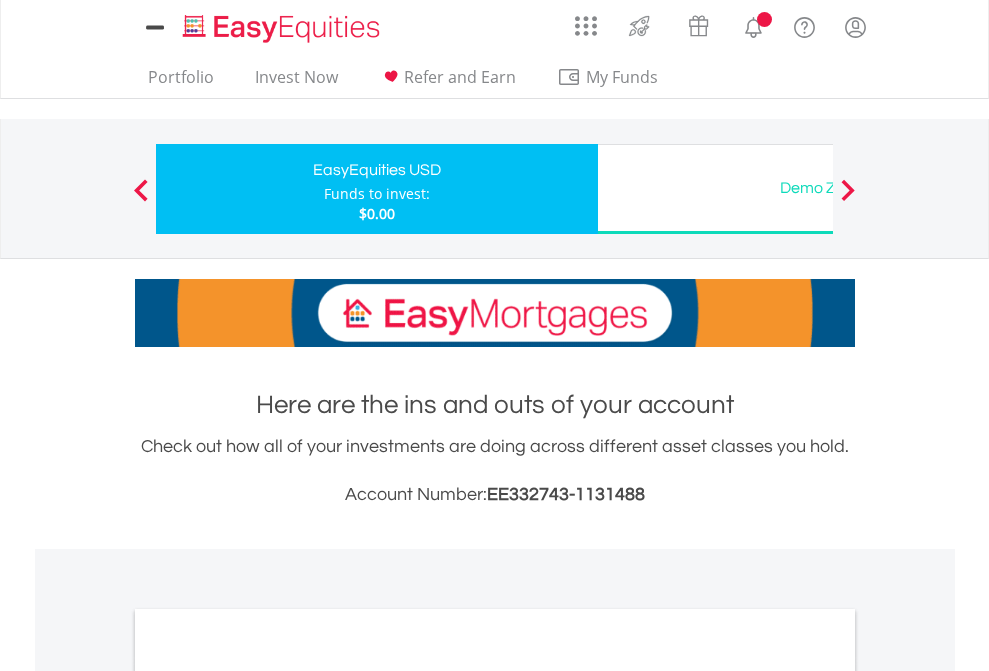 scroll, scrollTop: 0, scrollLeft: 0, axis: both 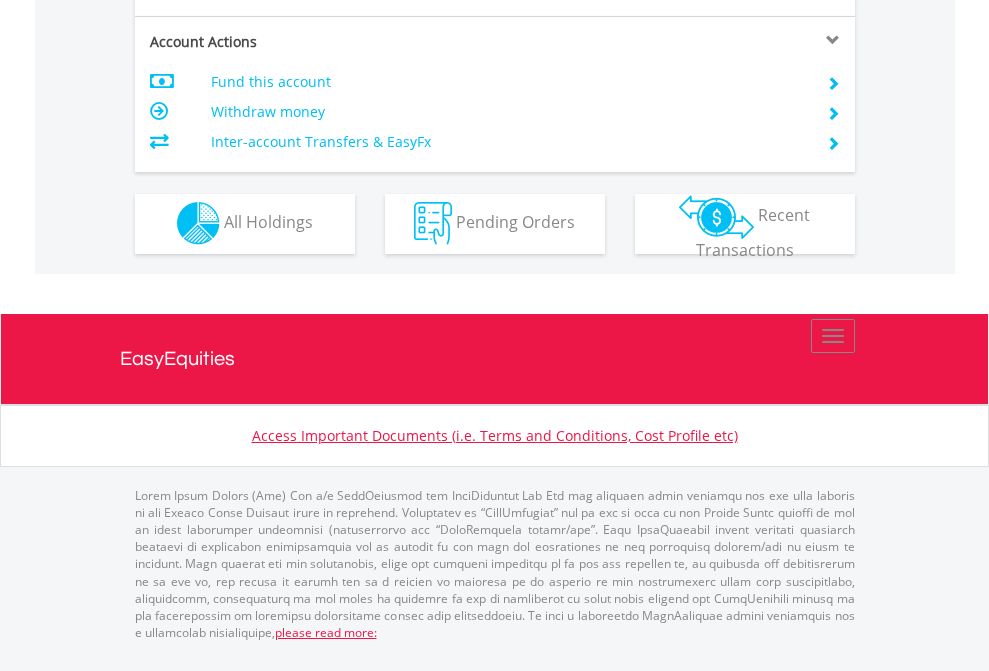 click on "Investment types" at bounding box center [706, -353] 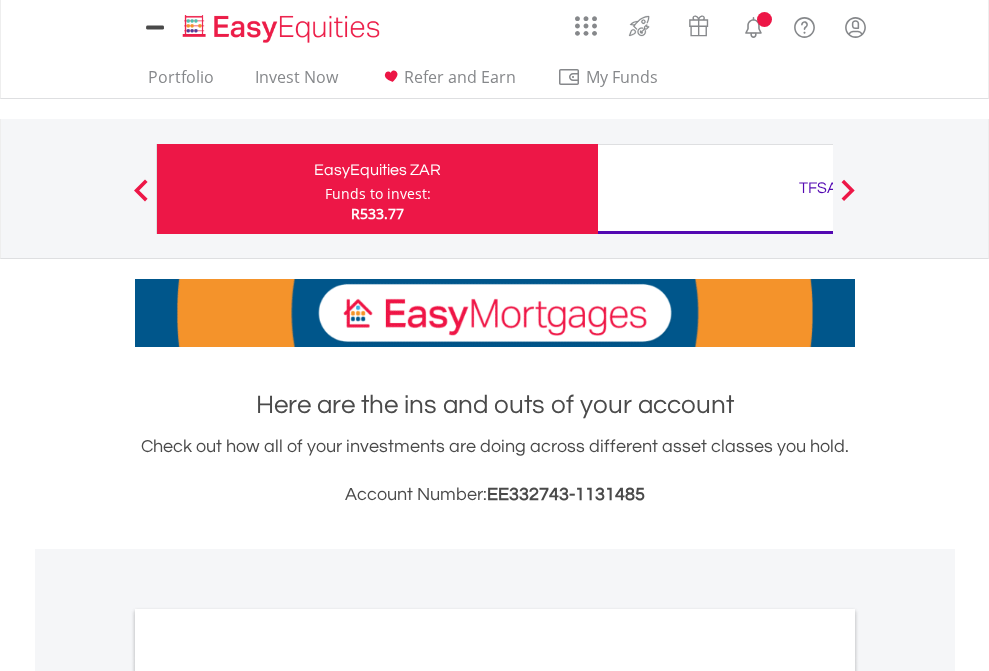 scroll, scrollTop: 0, scrollLeft: 0, axis: both 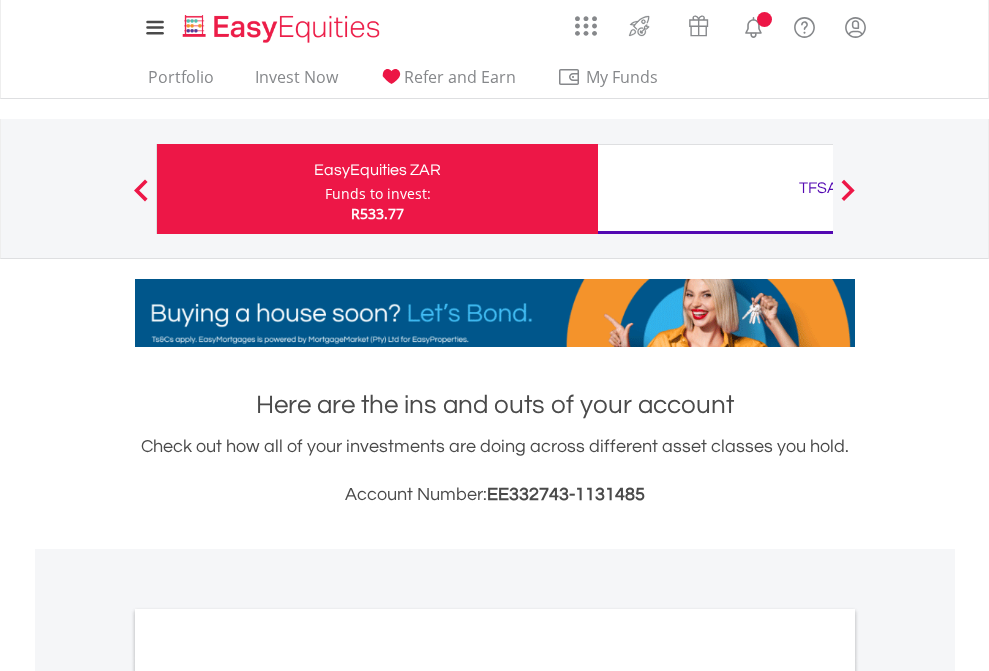 click on "All Holdings" at bounding box center (268, 1096) 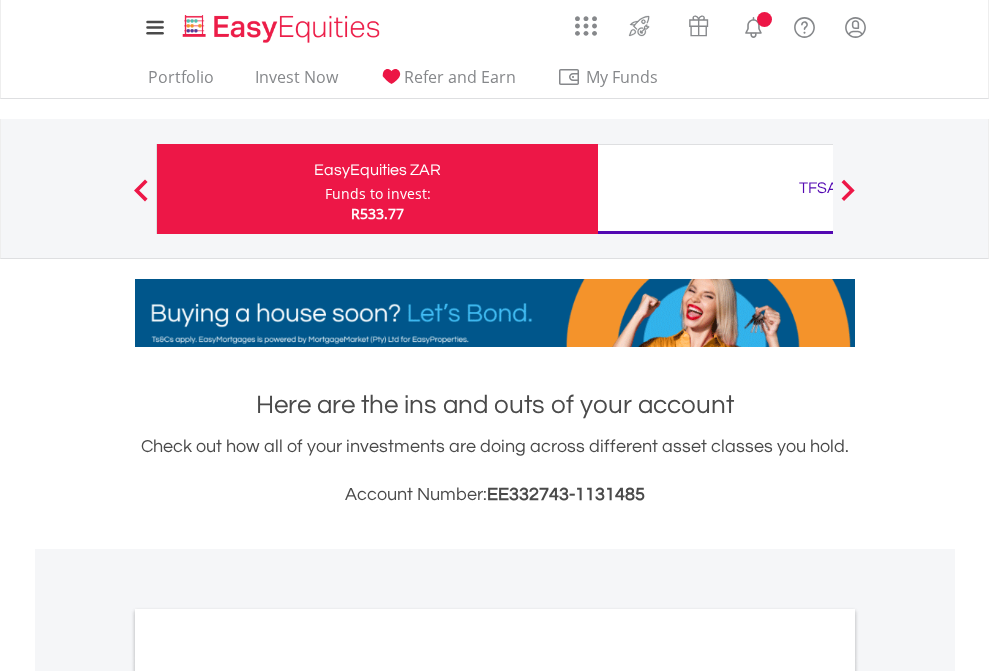 scroll, scrollTop: 1202, scrollLeft: 0, axis: vertical 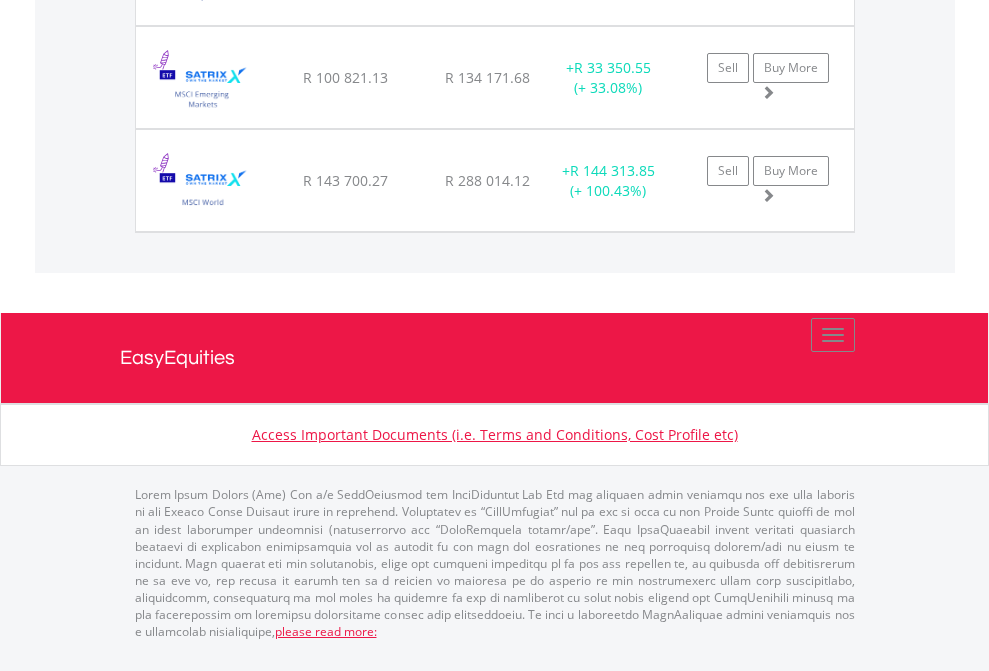 click on "TFSA" at bounding box center (818, -1688) 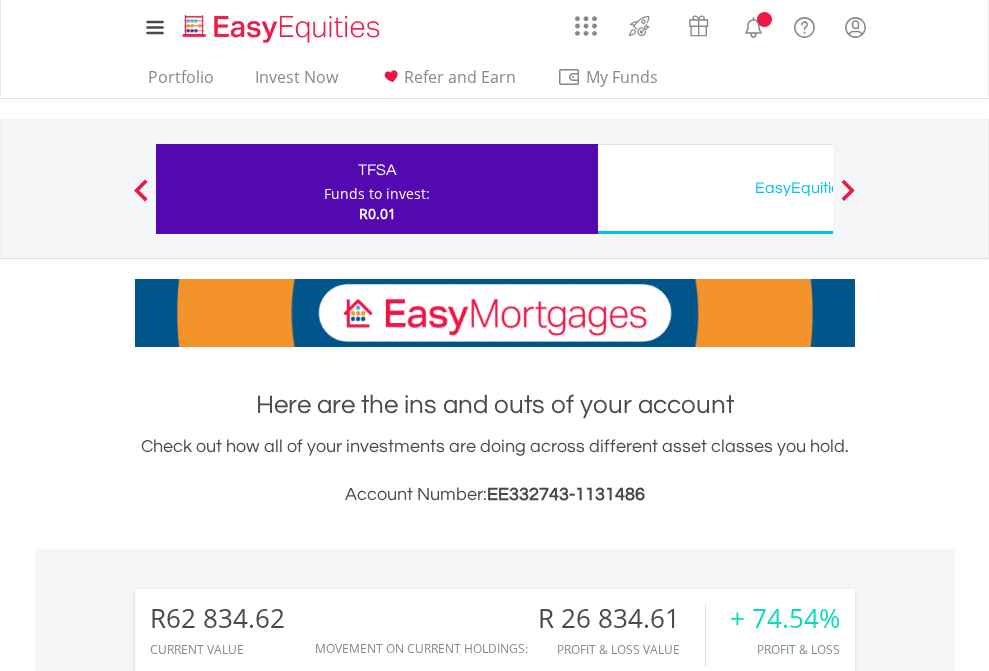 scroll, scrollTop: 0, scrollLeft: 0, axis: both 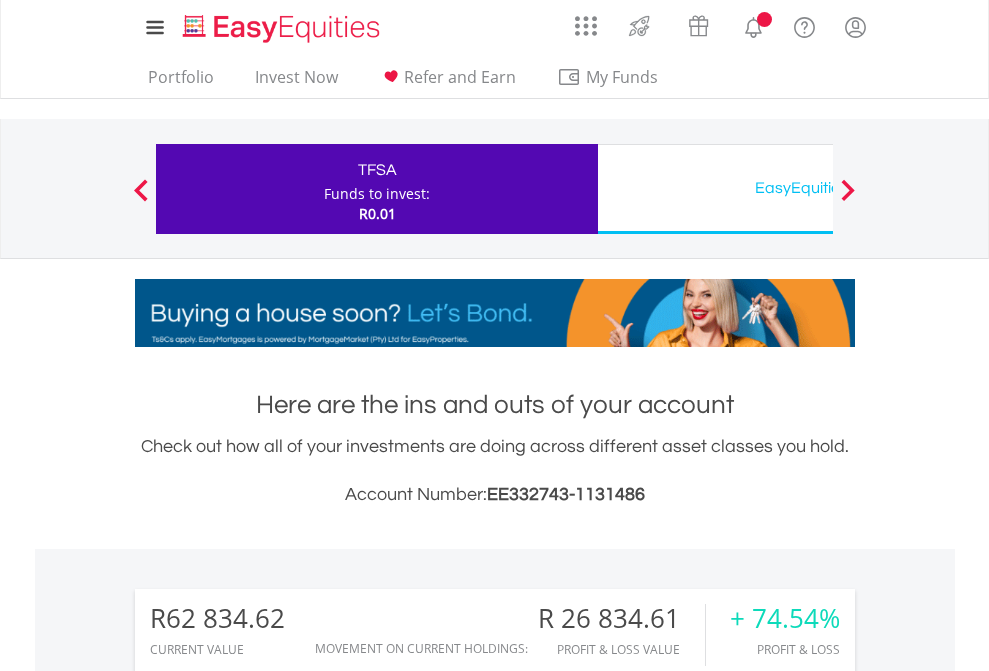 click on "All Holdings" at bounding box center [268, 1466] 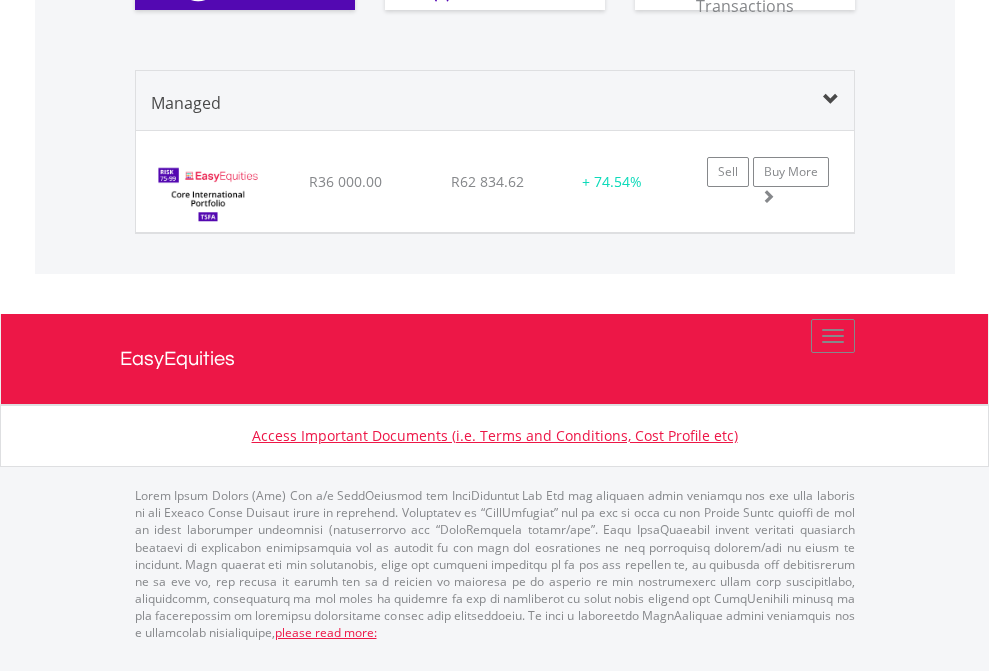 scroll, scrollTop: 2190, scrollLeft: 0, axis: vertical 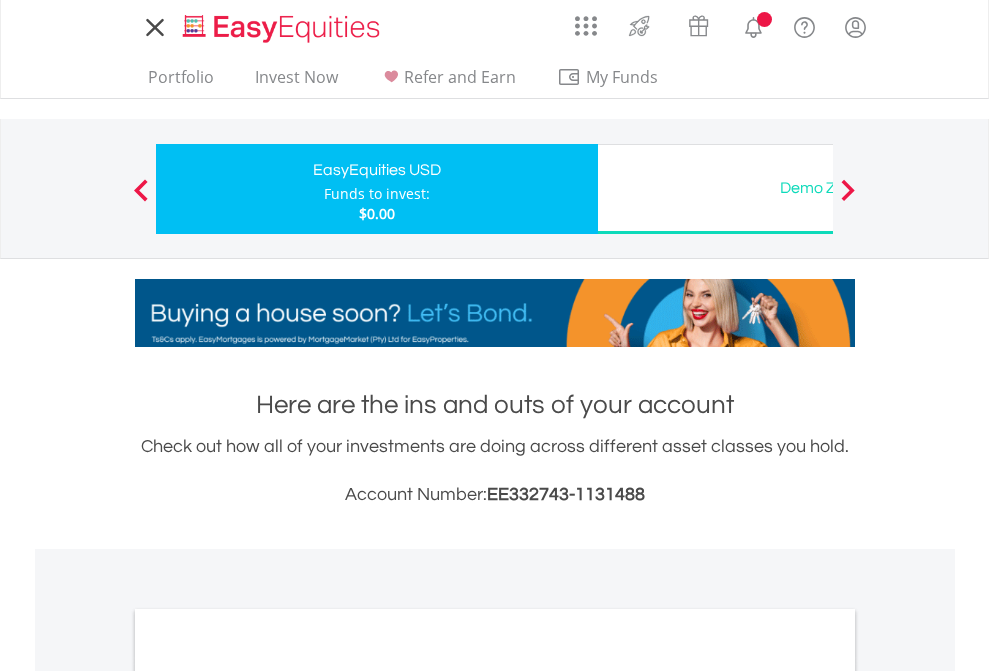 click on "All Holdings" at bounding box center (268, 1096) 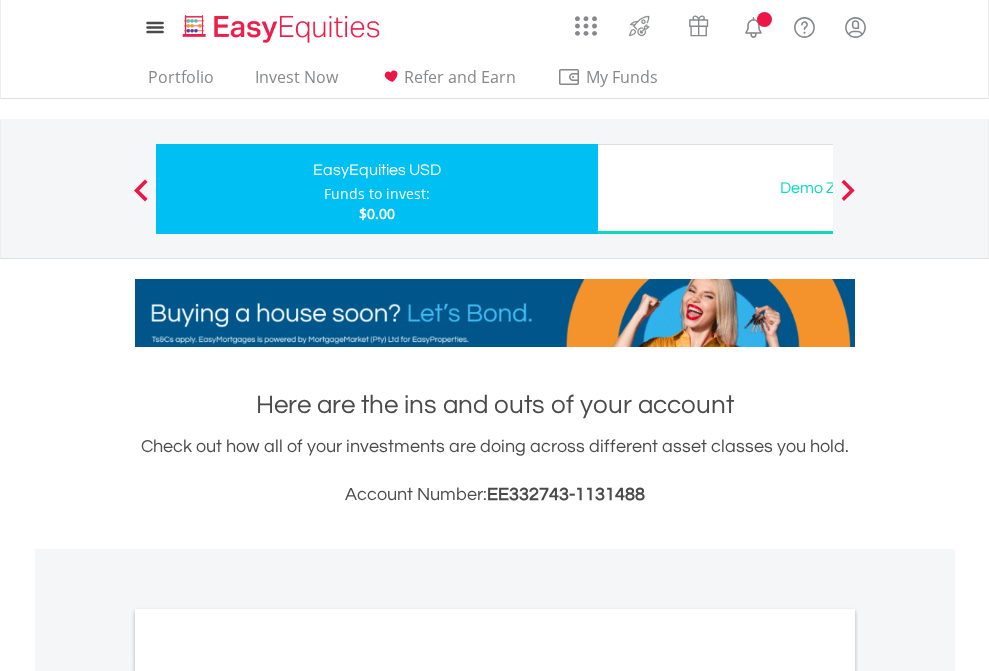scroll, scrollTop: 1202, scrollLeft: 0, axis: vertical 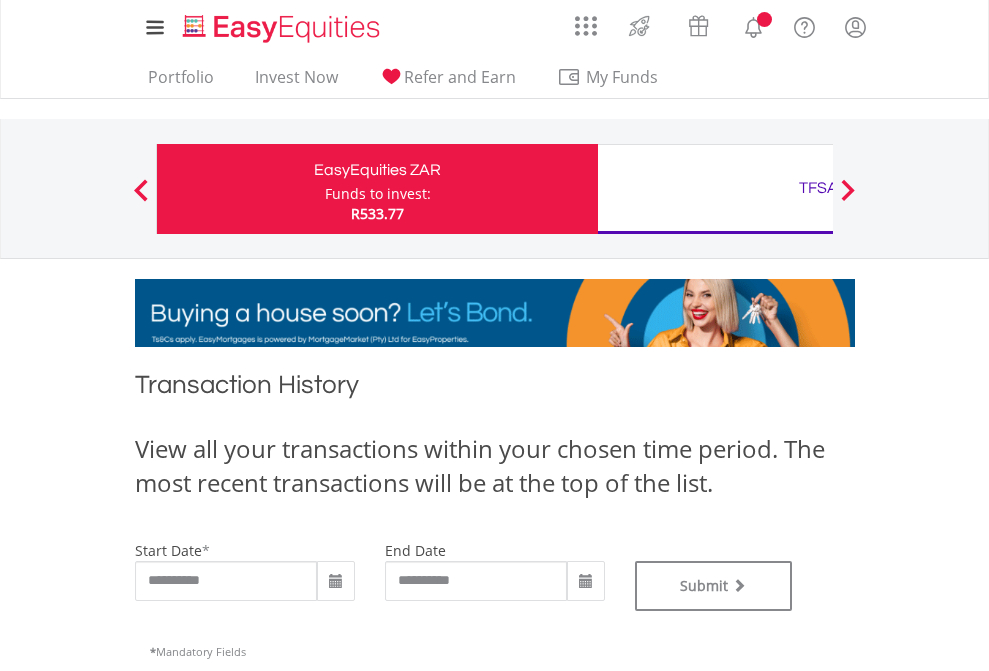 click on "TFSA" at bounding box center [818, 188] 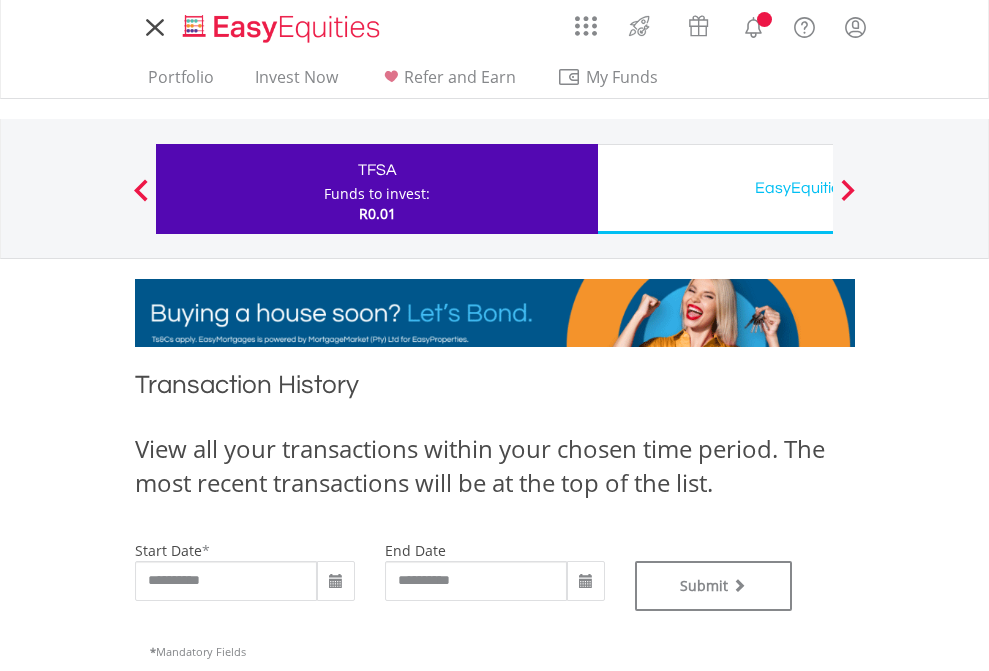 scroll, scrollTop: 0, scrollLeft: 0, axis: both 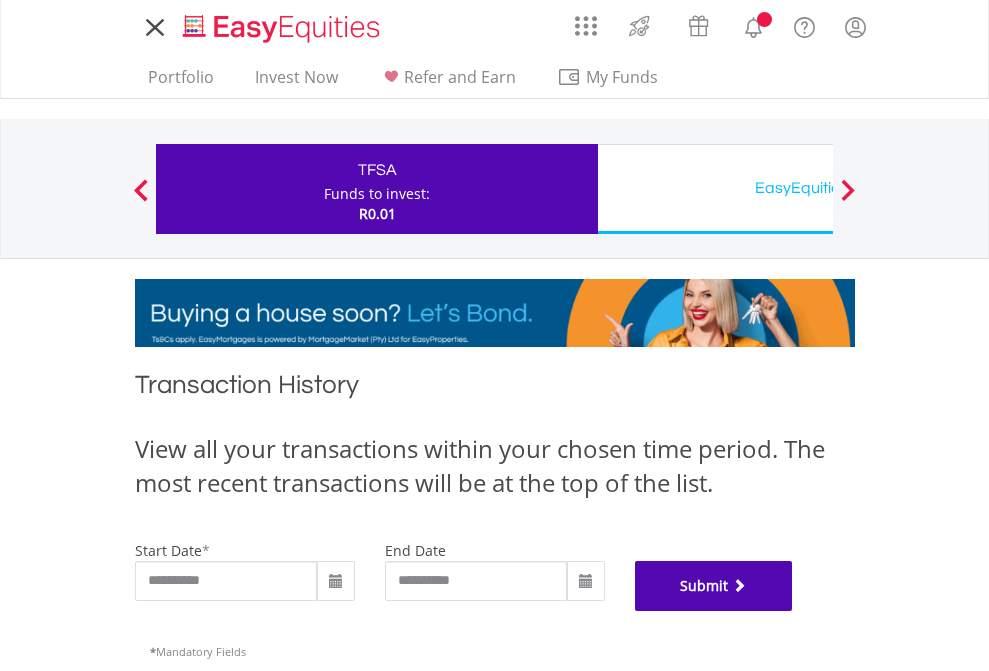 click on "Submit" at bounding box center [714, 586] 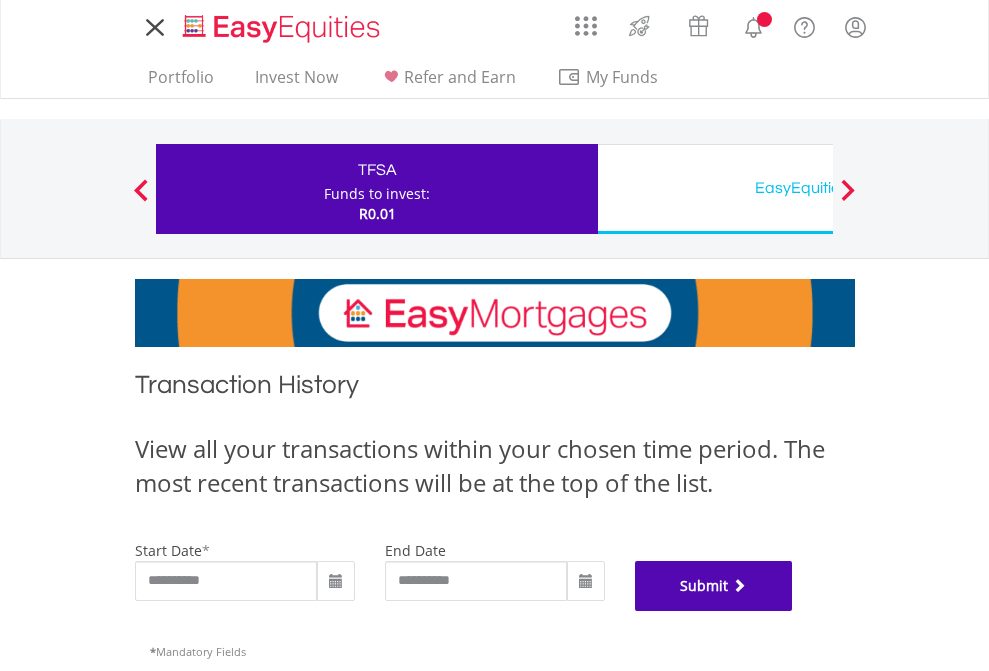 scroll, scrollTop: 811, scrollLeft: 0, axis: vertical 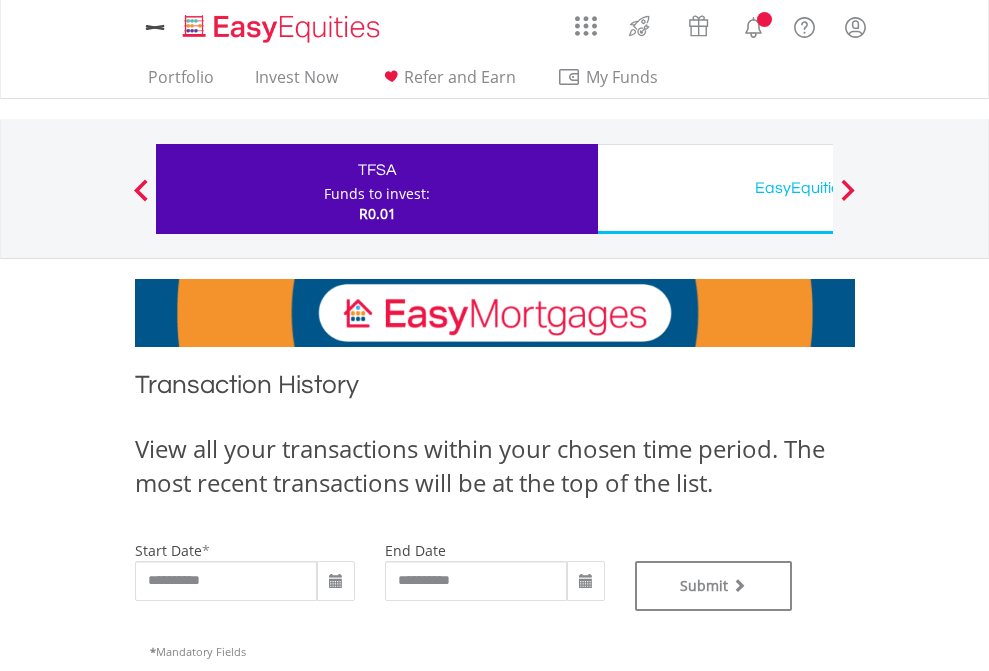 click on "EasyEquities USD" at bounding box center [818, 188] 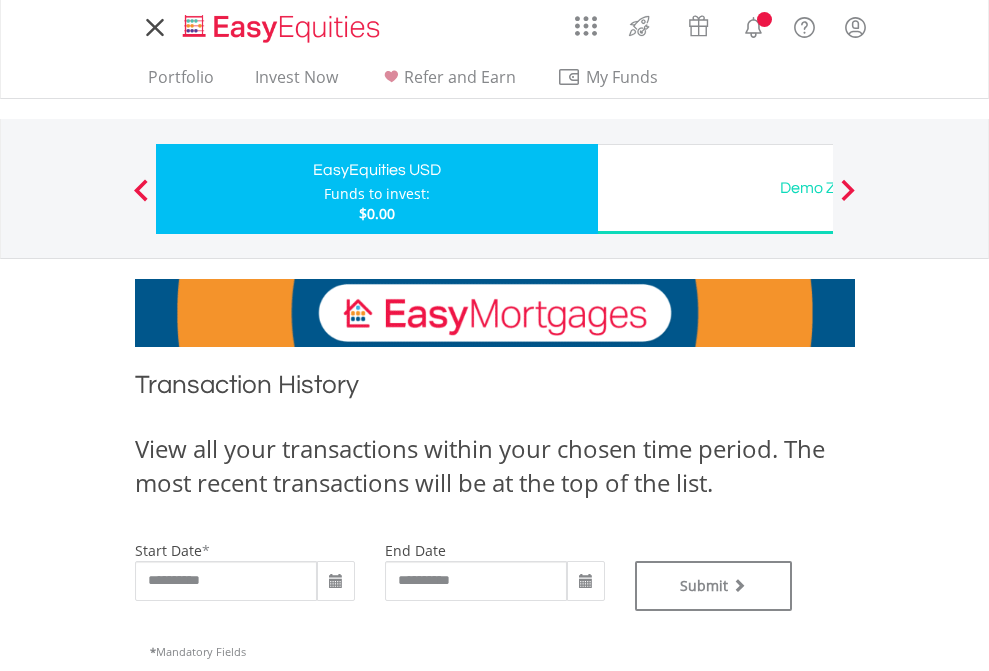 scroll, scrollTop: 0, scrollLeft: 0, axis: both 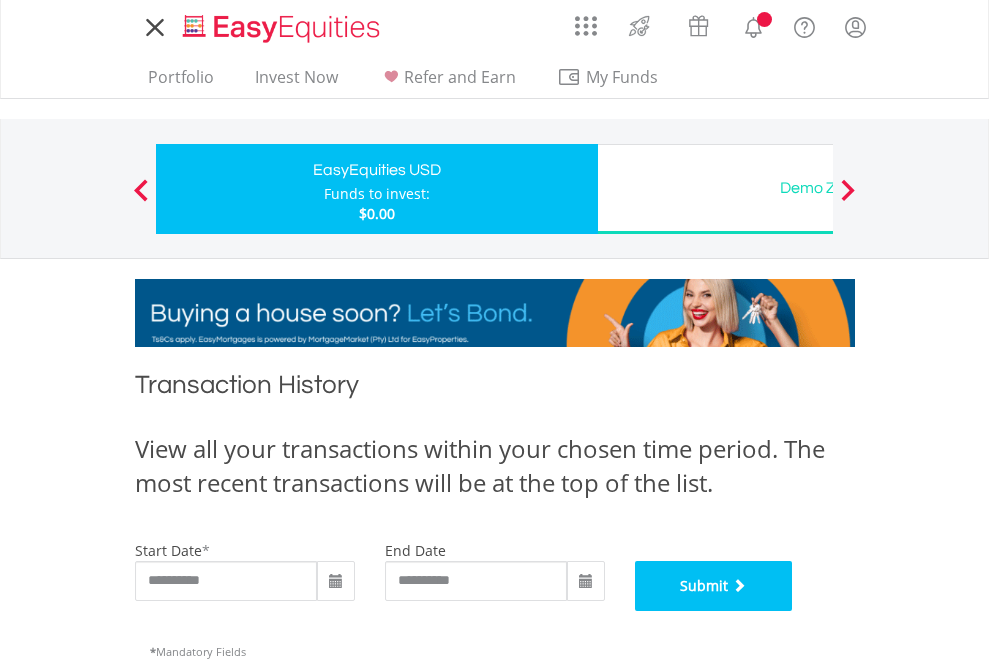 click on "Submit" at bounding box center (714, 586) 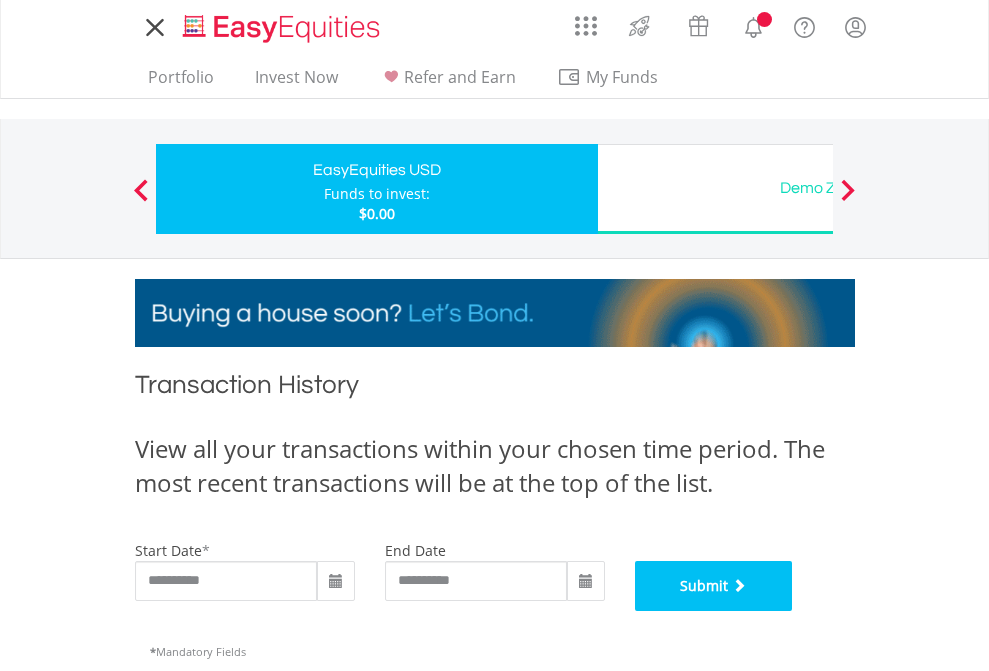 scroll, scrollTop: 811, scrollLeft: 0, axis: vertical 